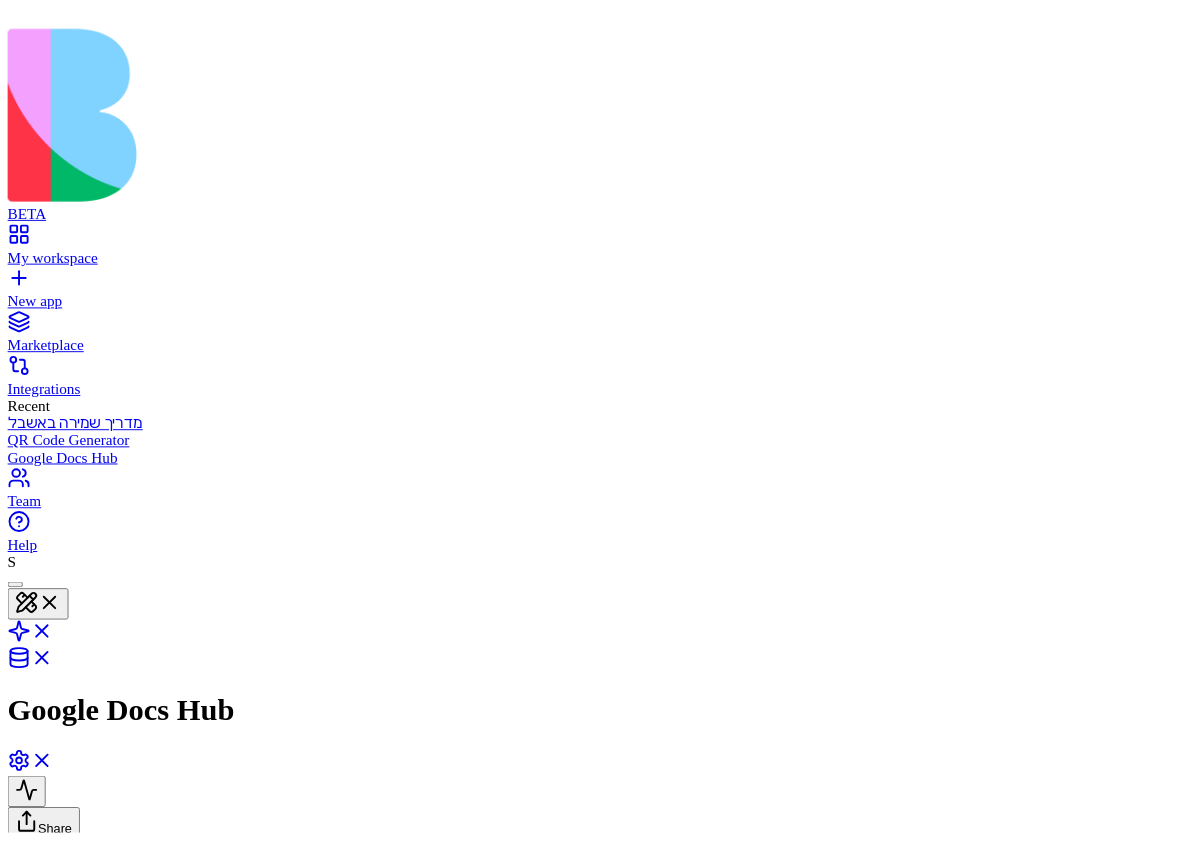 scroll, scrollTop: 0, scrollLeft: 0, axis: both 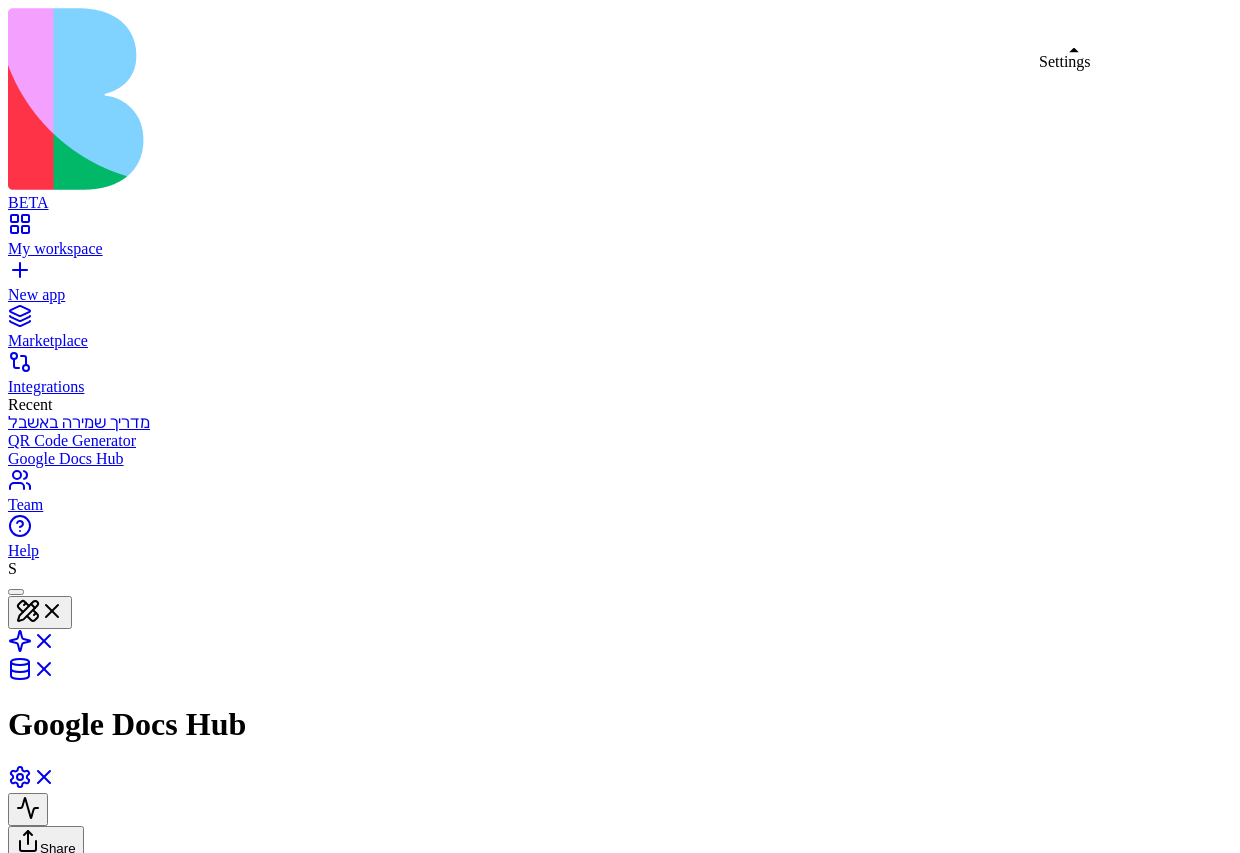 click at bounding box center (32, 783) 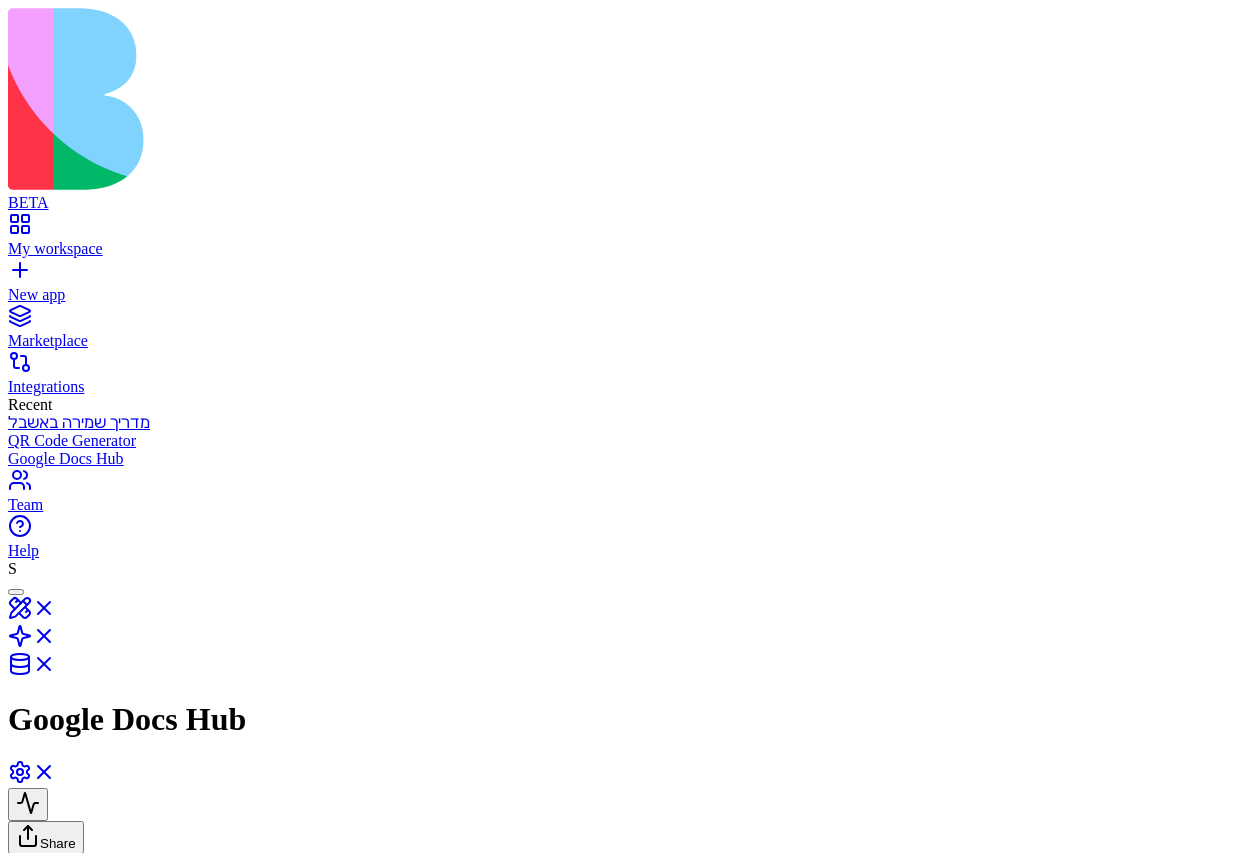 click on "App Integrations" at bounding box center [107, 919] 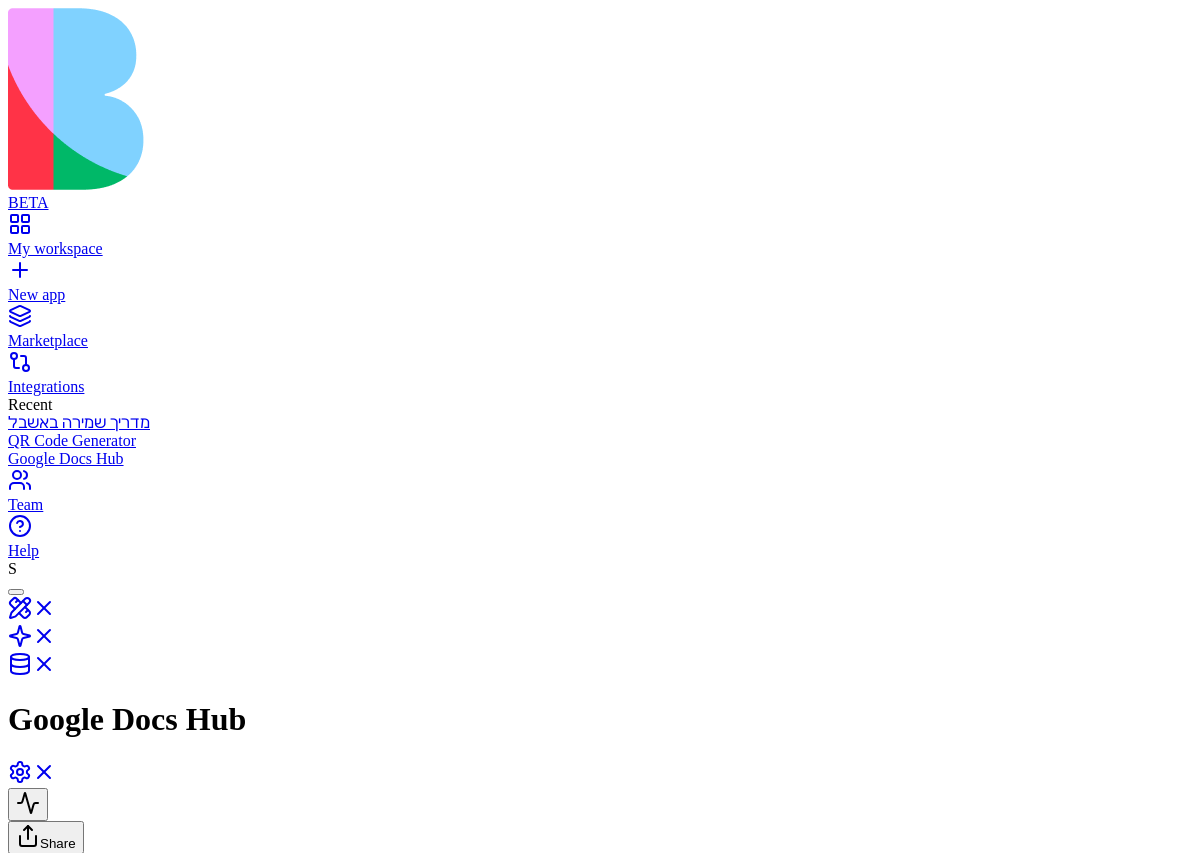 click at bounding box center [16, 1150] 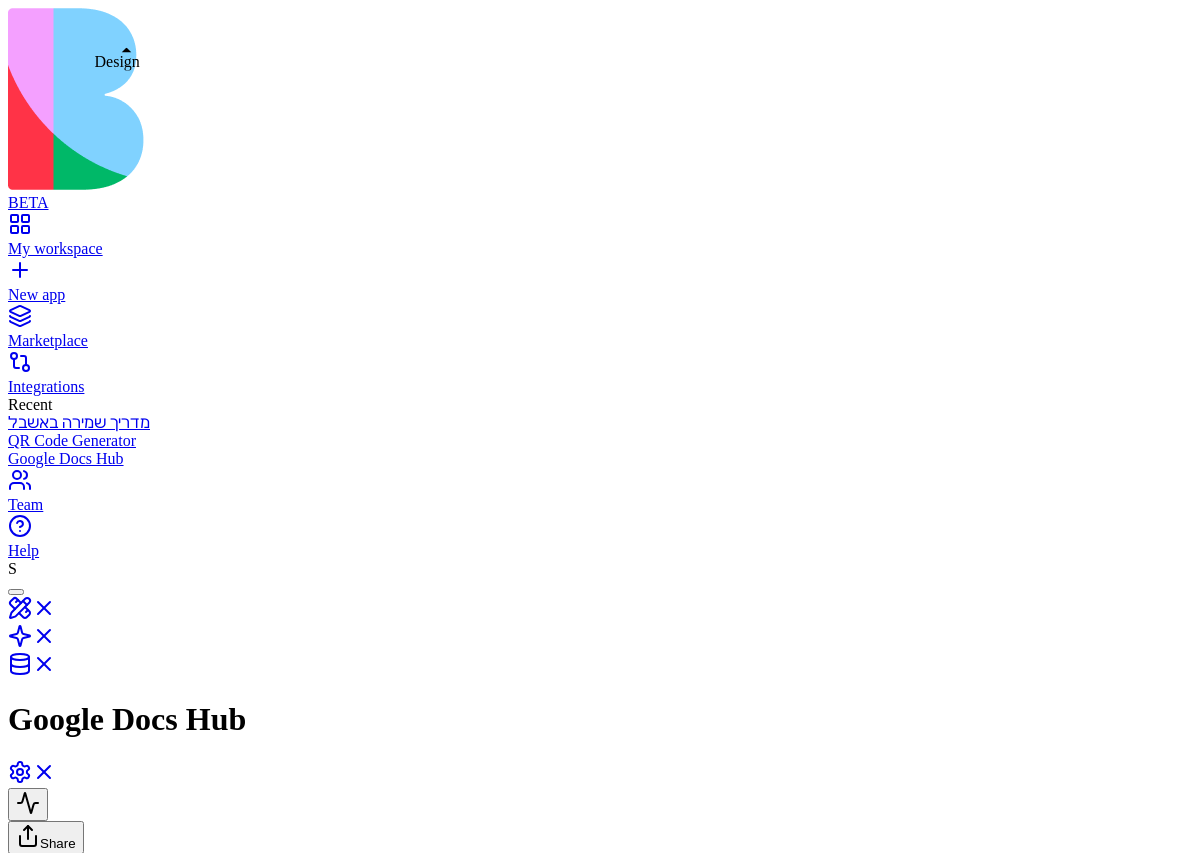 click at bounding box center (32, 614) 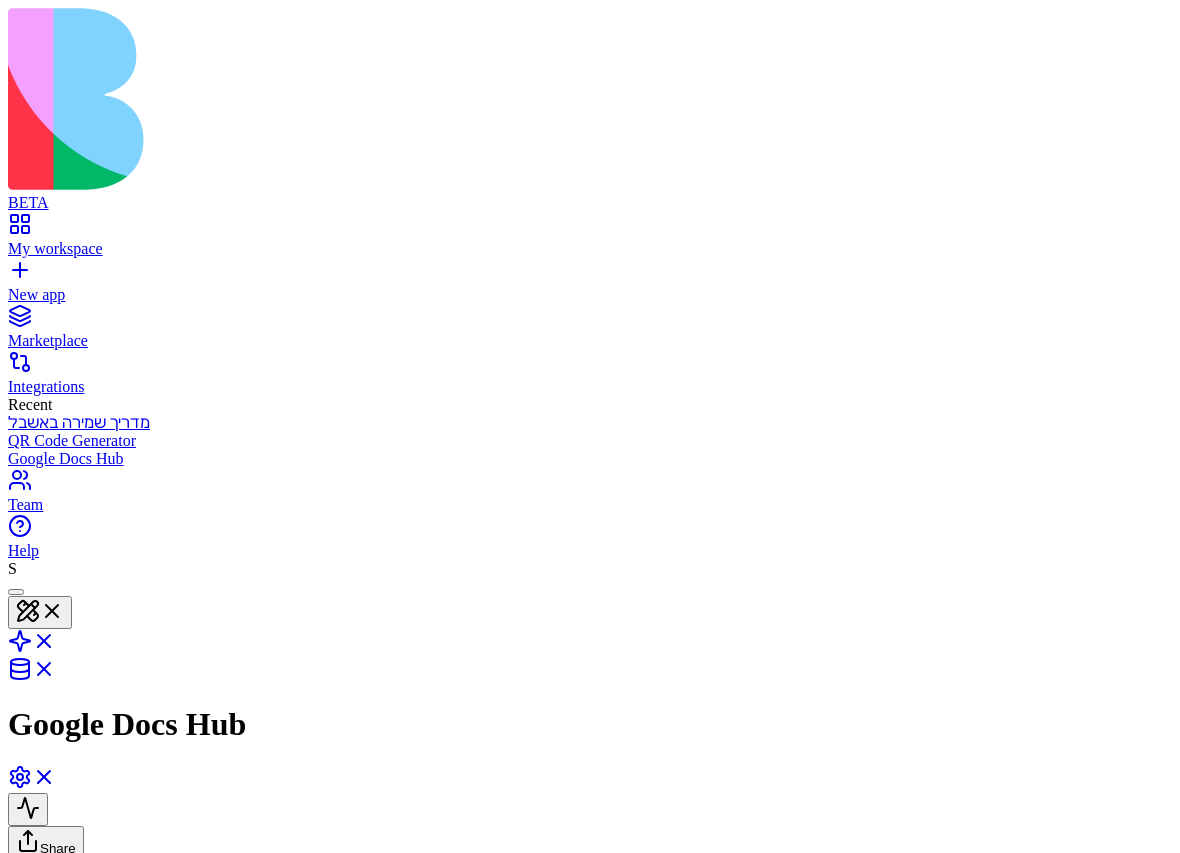 scroll, scrollTop: 0, scrollLeft: 0, axis: both 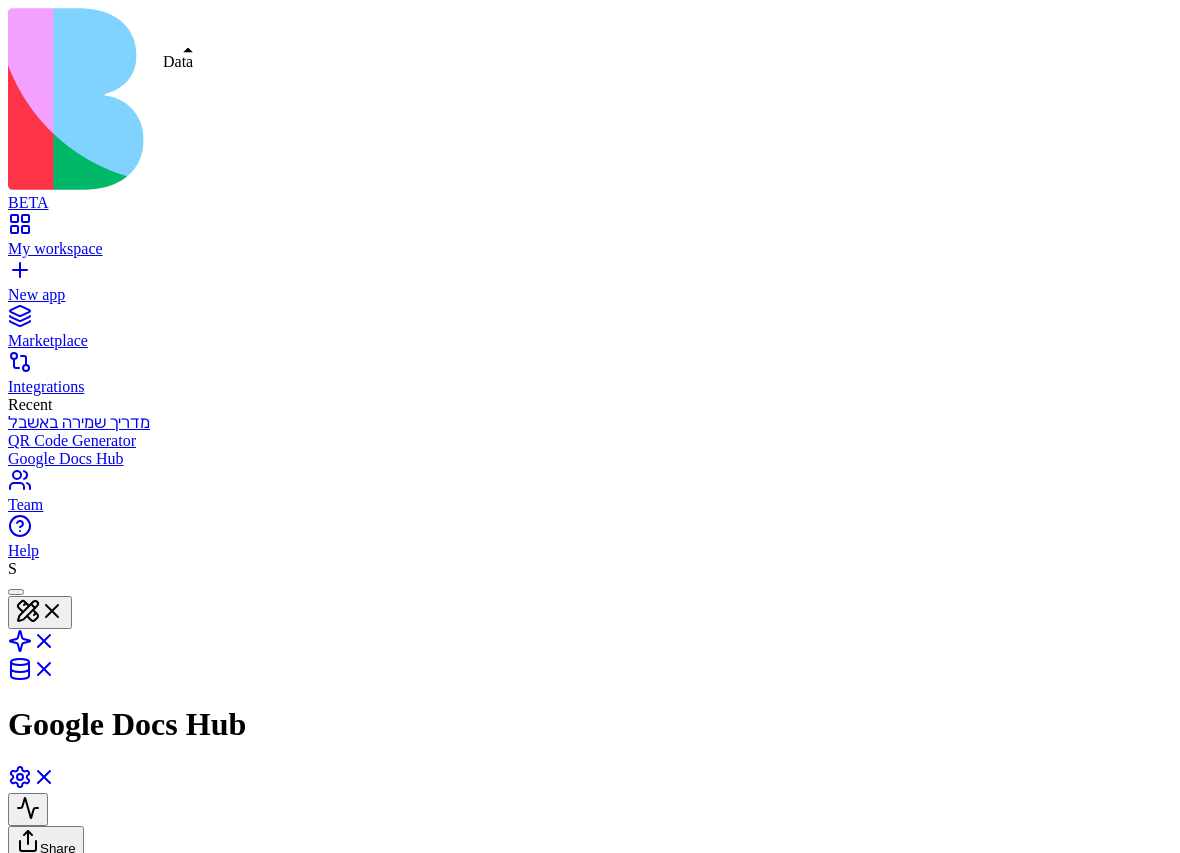 click at bounding box center (32, 675) 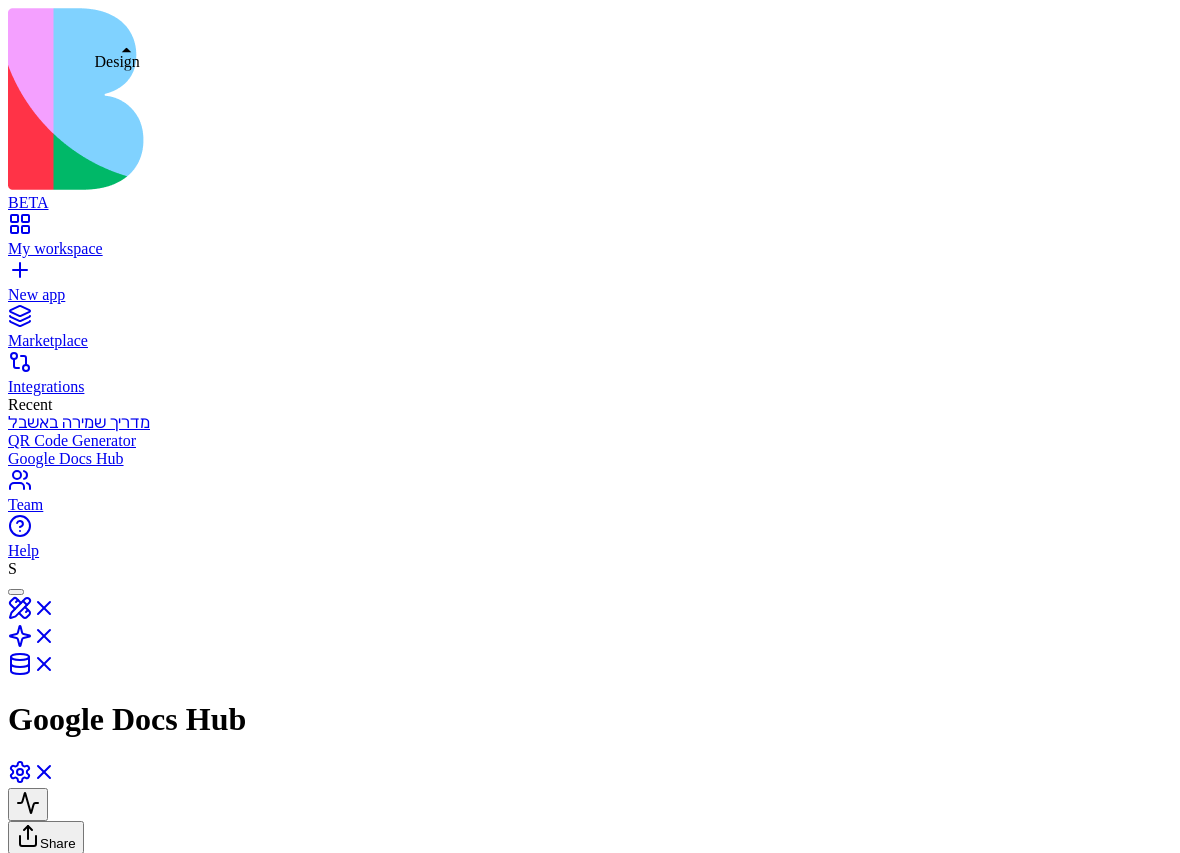 click at bounding box center [32, 614] 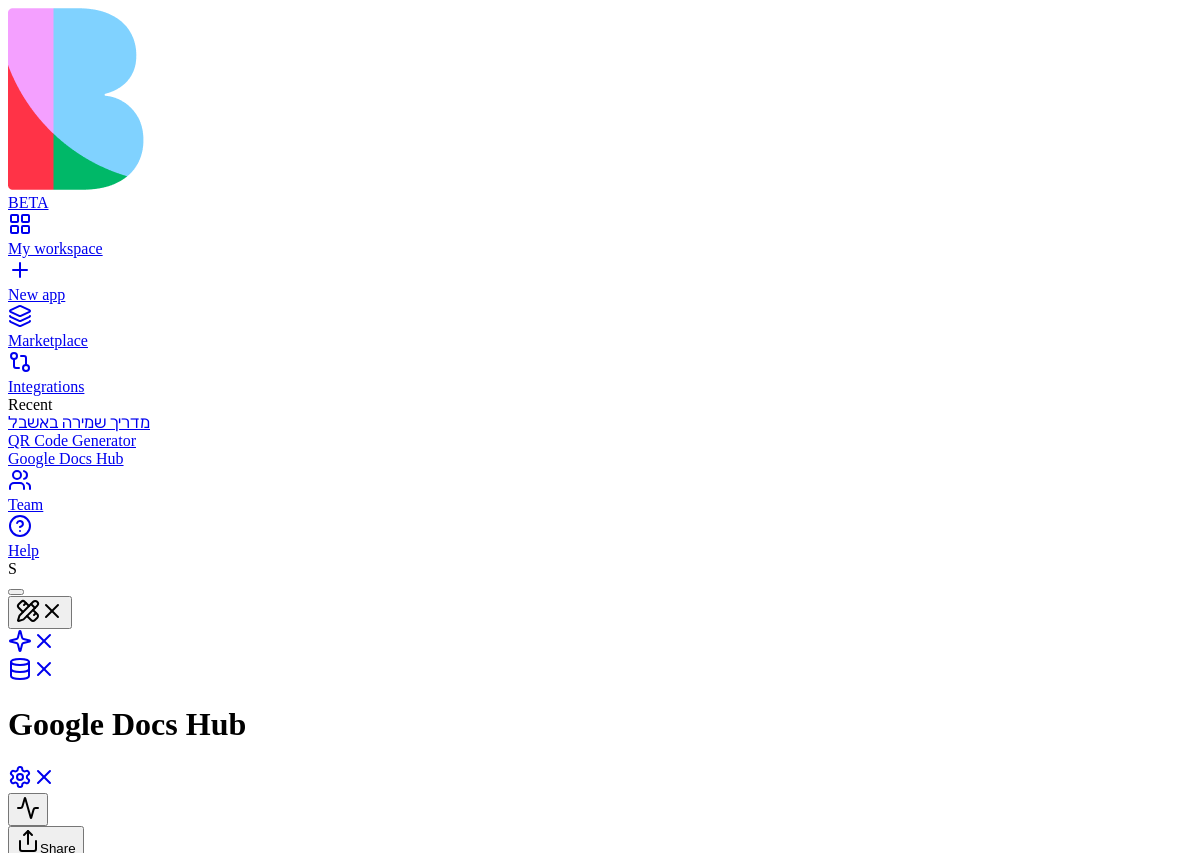 scroll, scrollTop: 0, scrollLeft: 0, axis: both 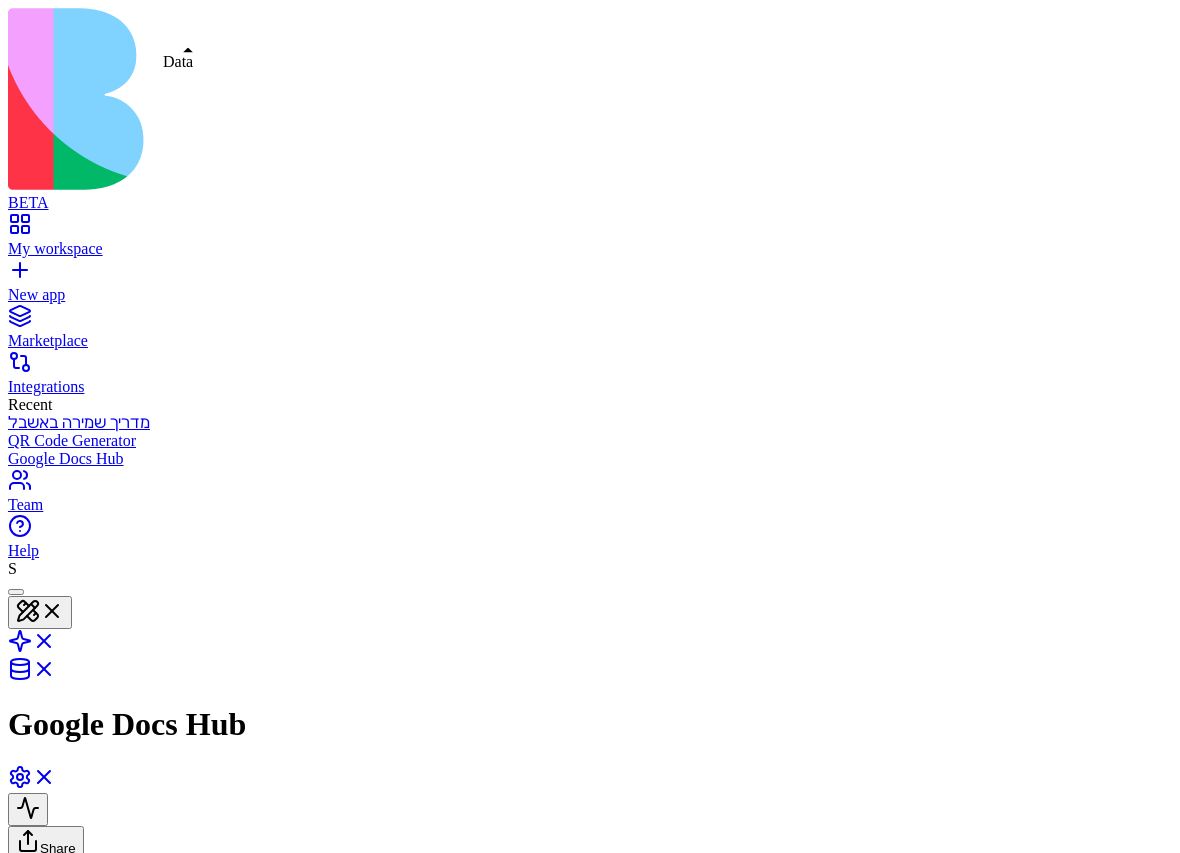 click at bounding box center [32, 675] 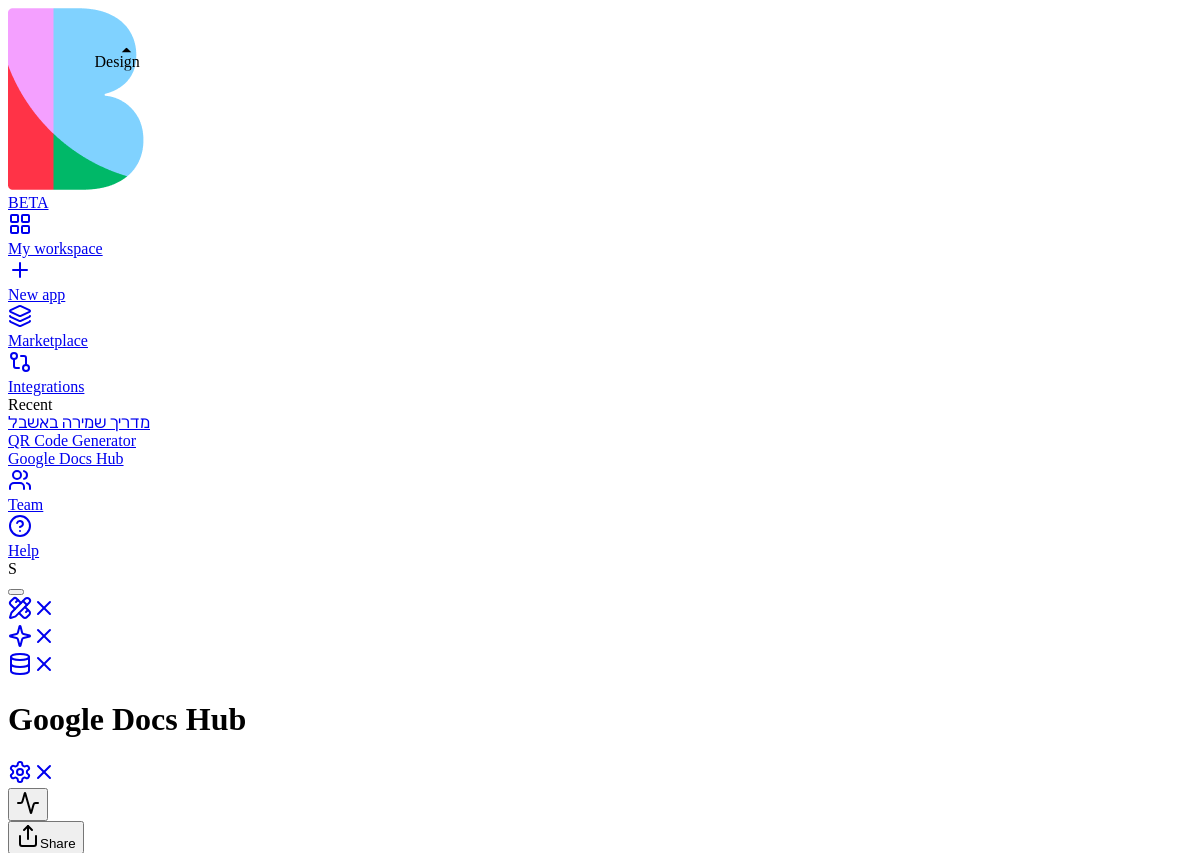 click at bounding box center [32, 614] 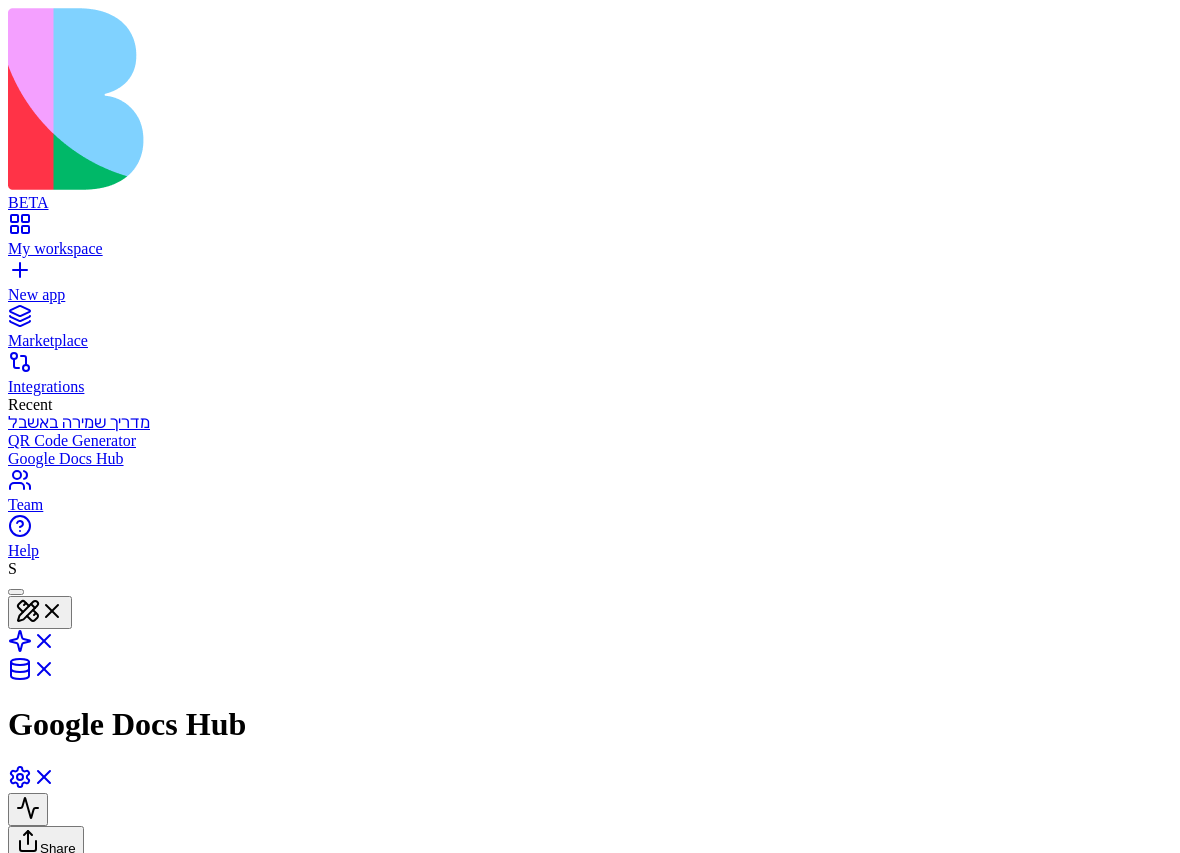 scroll, scrollTop: 0, scrollLeft: 0, axis: both 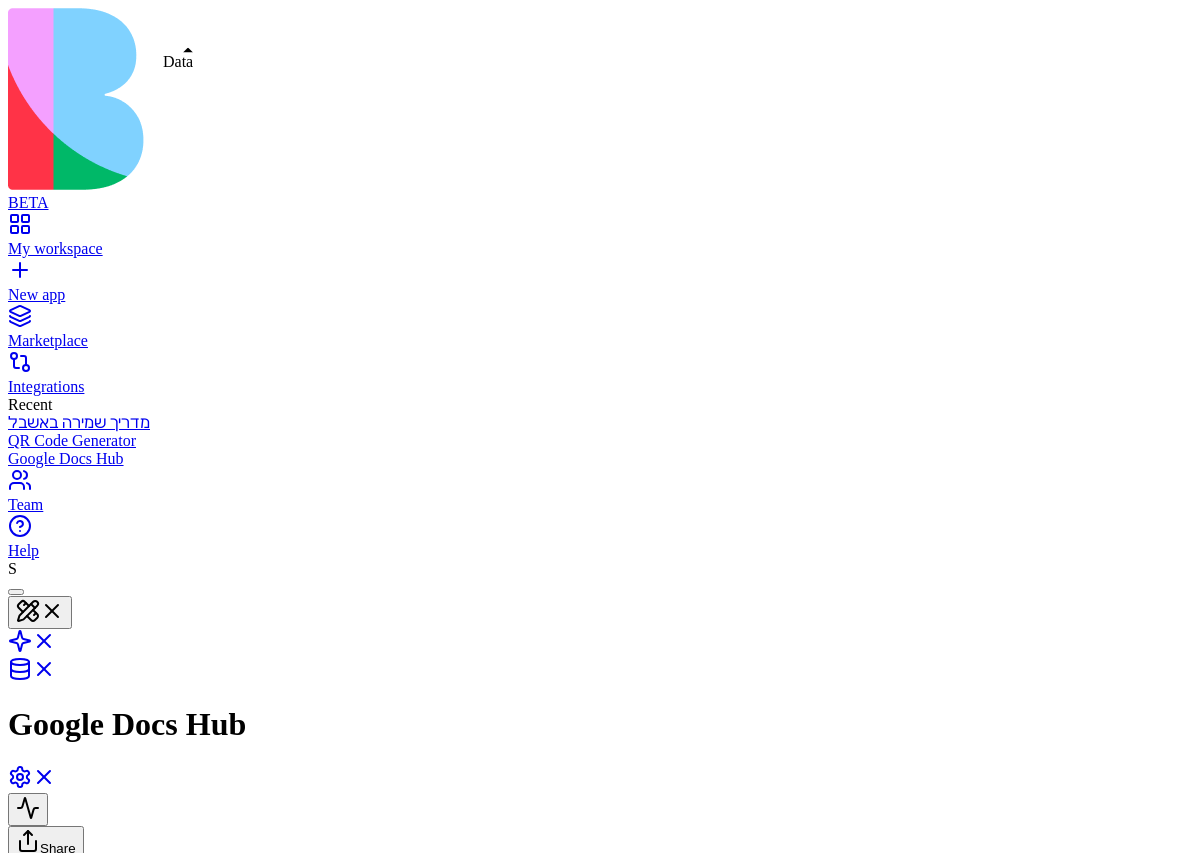 click at bounding box center (32, 675) 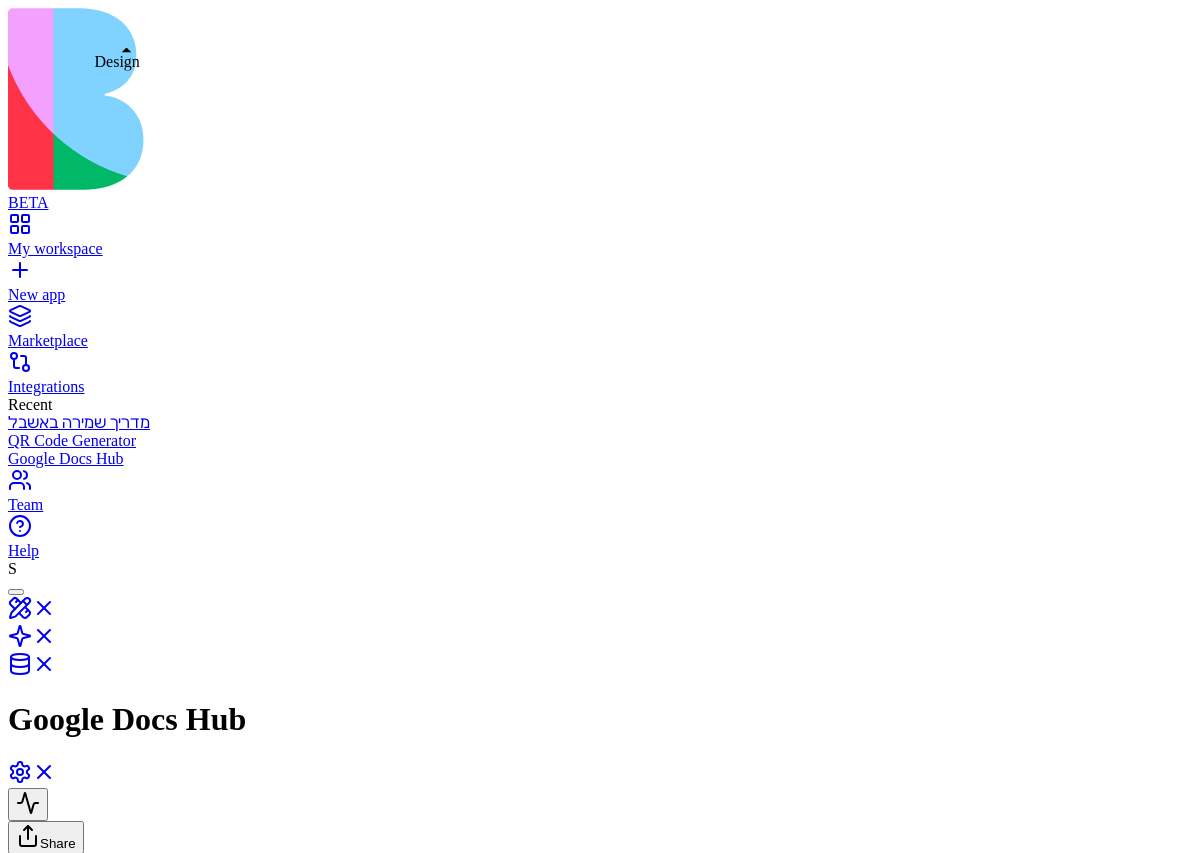 click at bounding box center [32, 614] 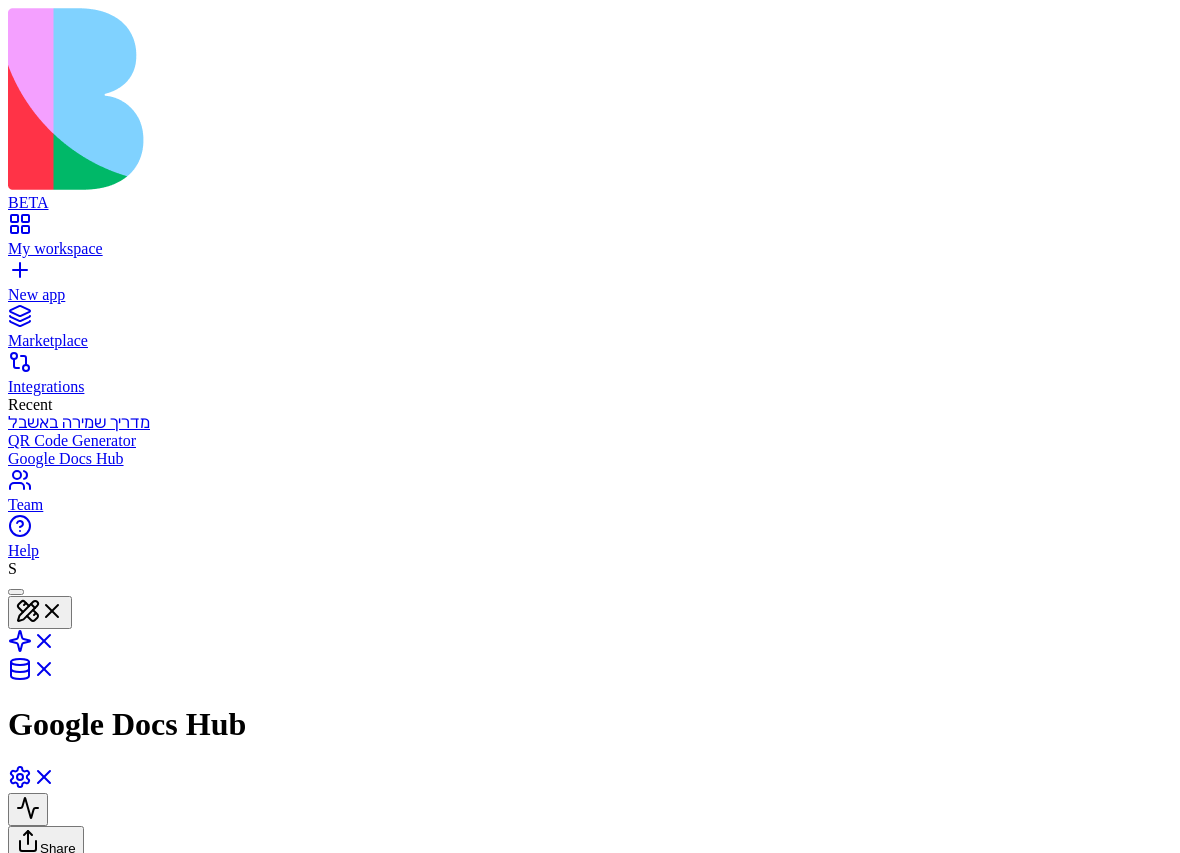 scroll, scrollTop: 0, scrollLeft: 0, axis: both 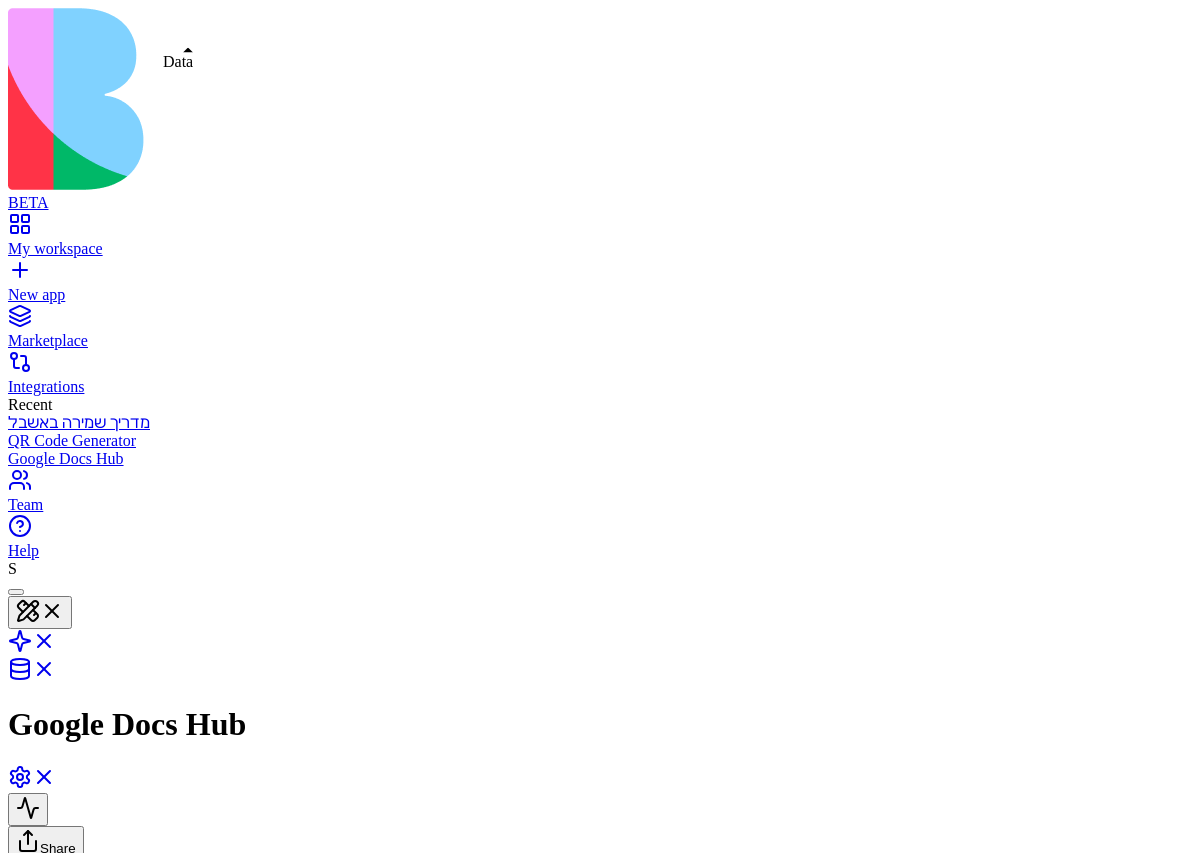 click at bounding box center (32, 675) 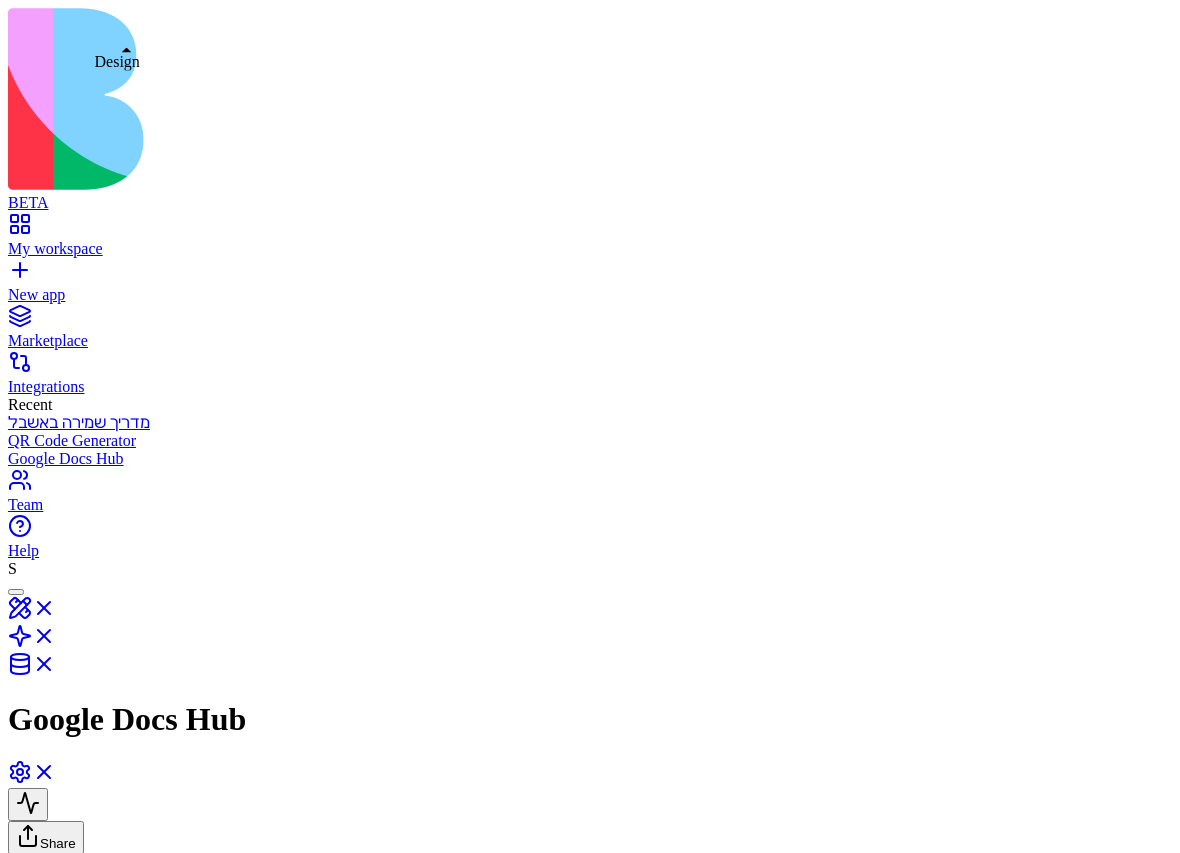 click at bounding box center [32, 614] 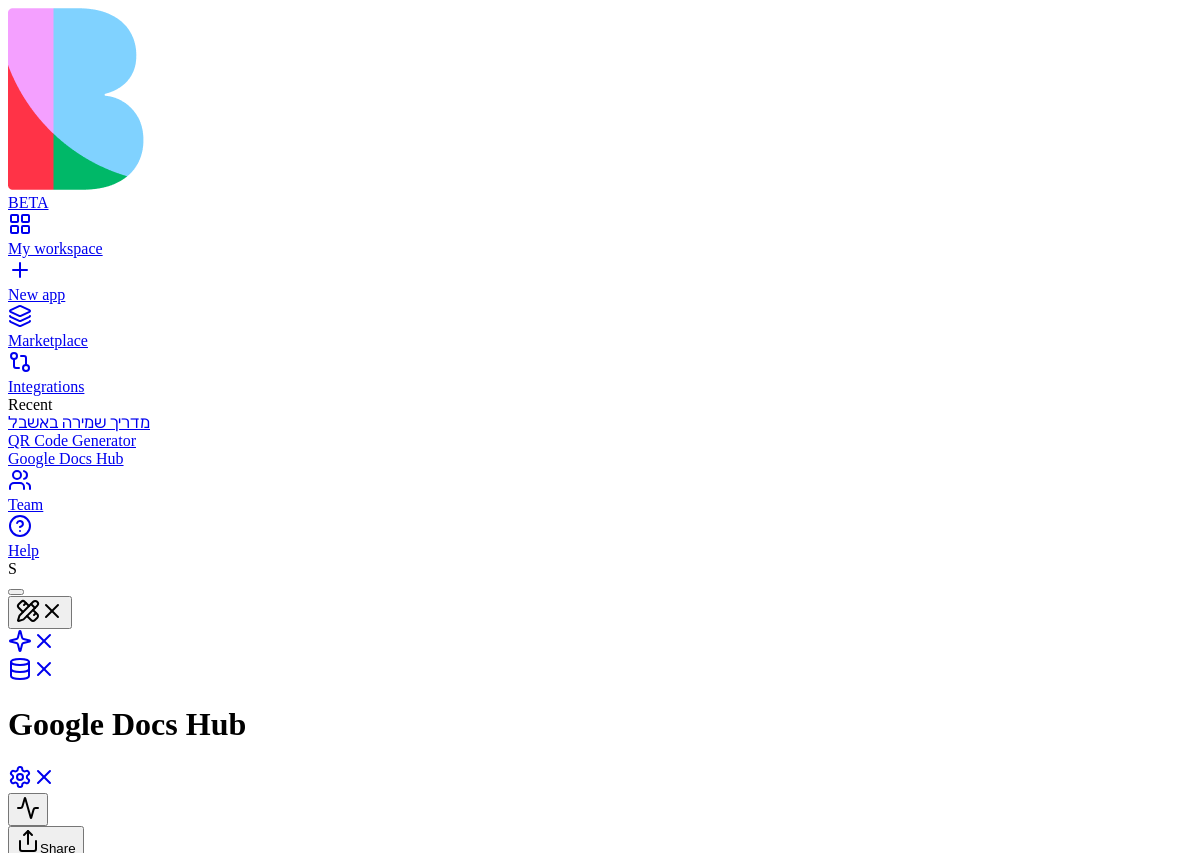 scroll, scrollTop: 0, scrollLeft: 0, axis: both 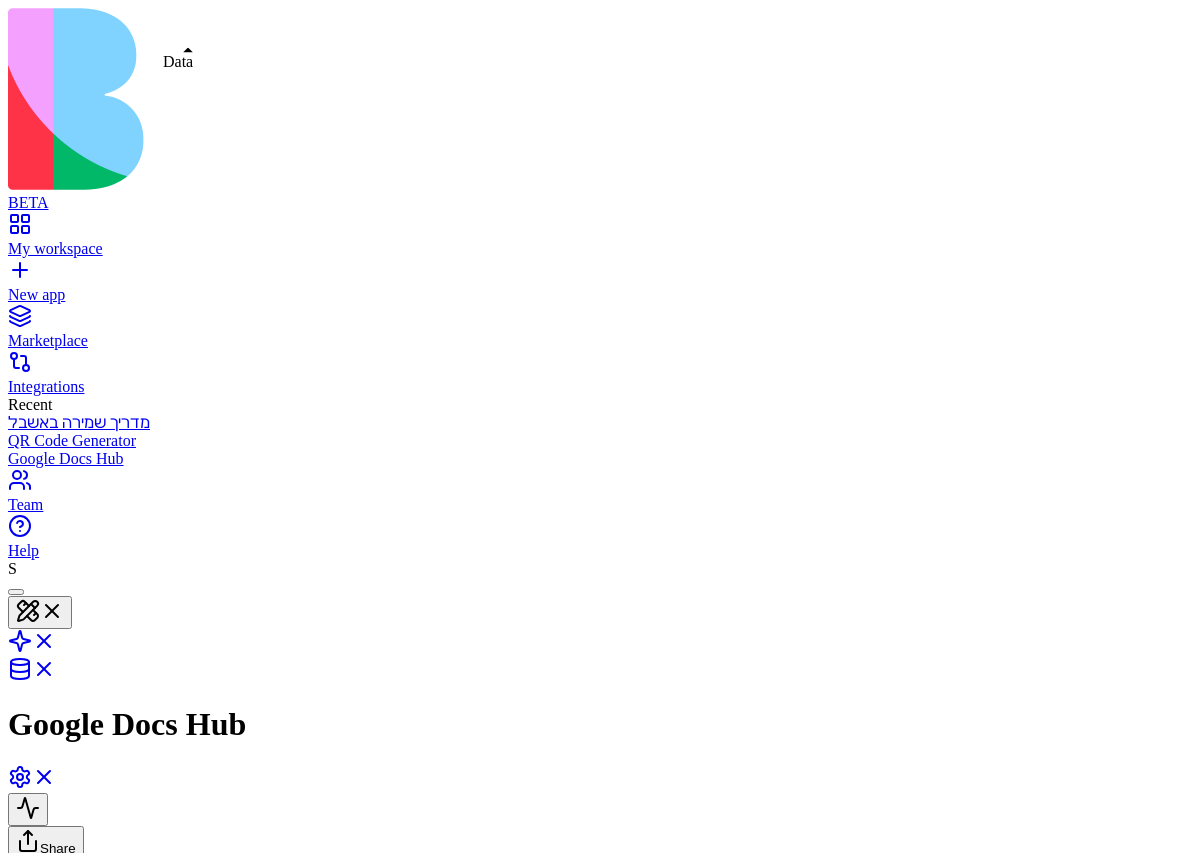 click at bounding box center (32, 675) 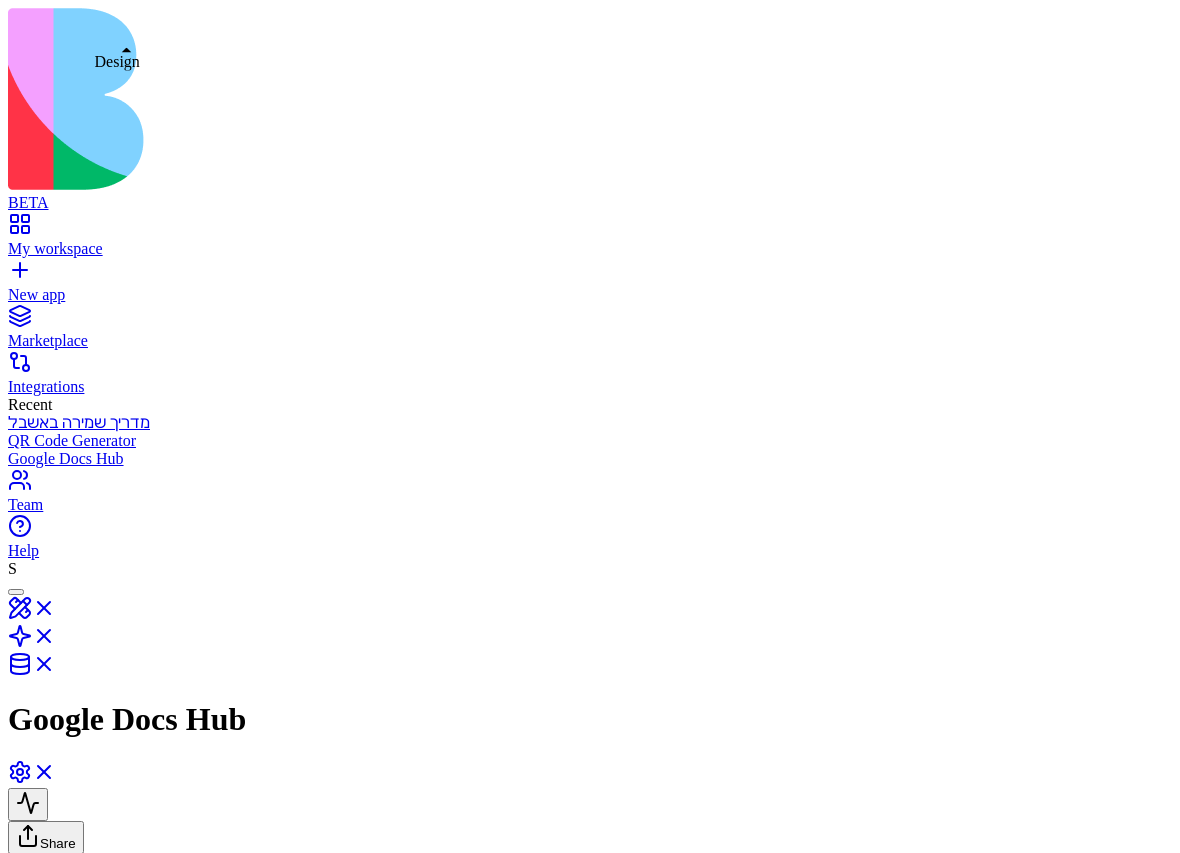 click at bounding box center (32, 614) 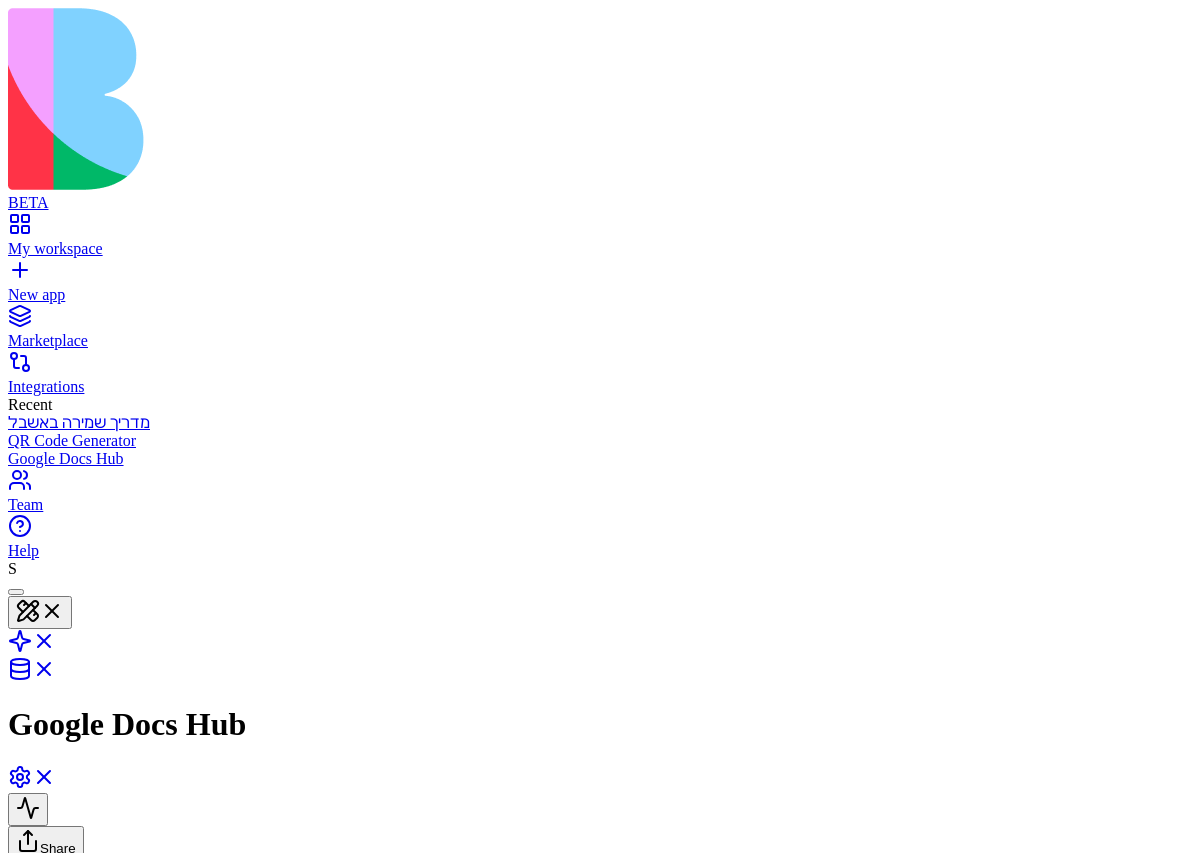 scroll, scrollTop: 0, scrollLeft: 0, axis: both 